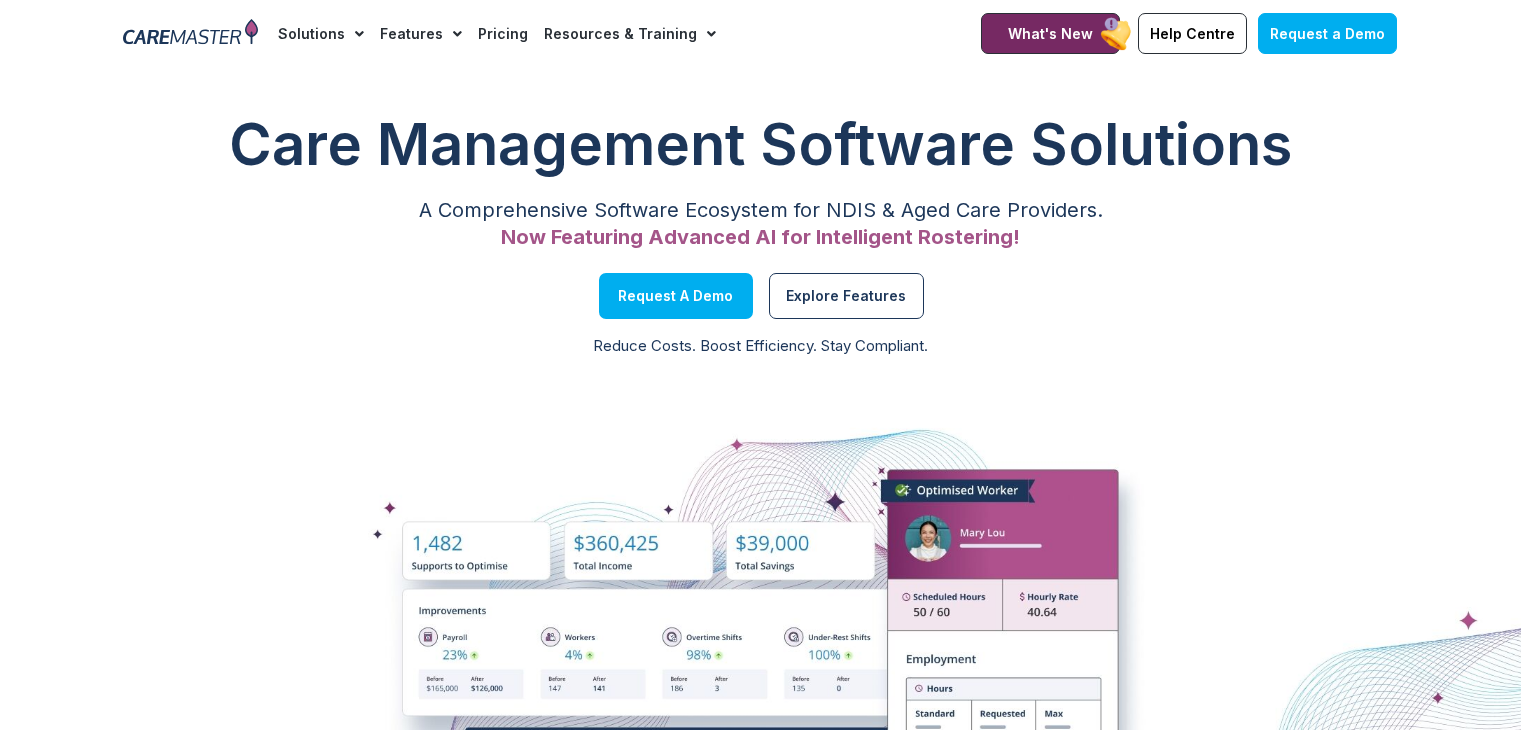 scroll, scrollTop: 0, scrollLeft: 0, axis: both 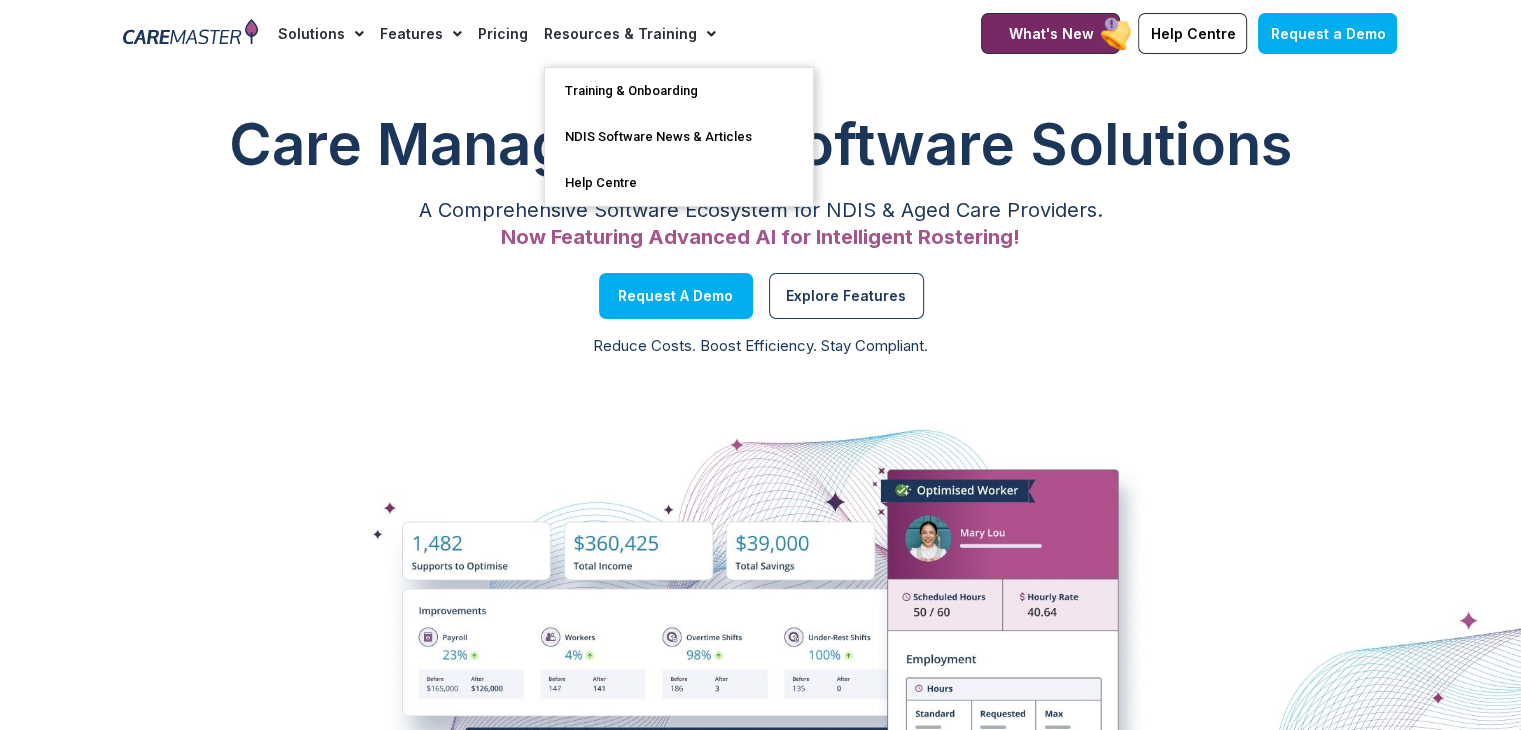click 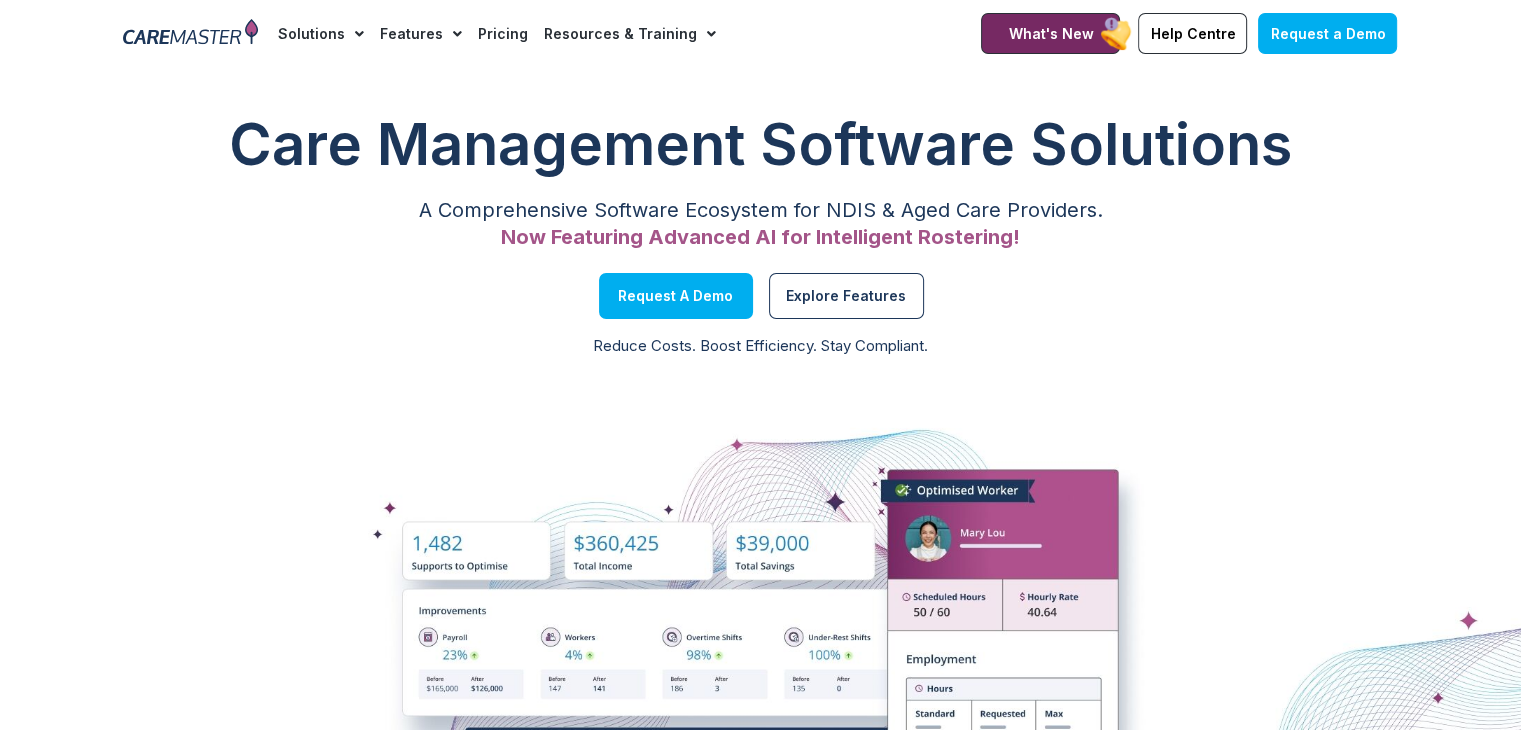 click on "Pricing" 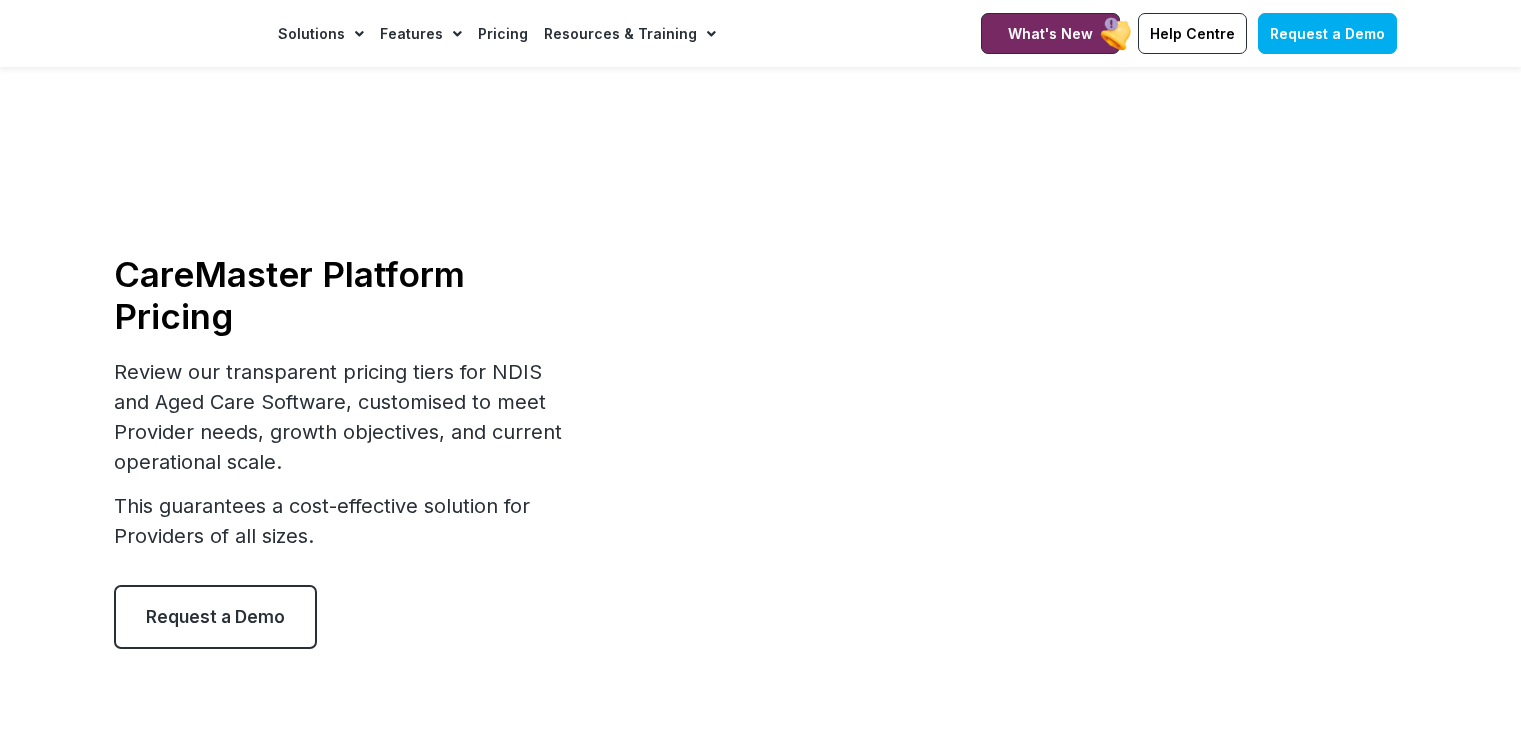scroll, scrollTop: 0, scrollLeft: 0, axis: both 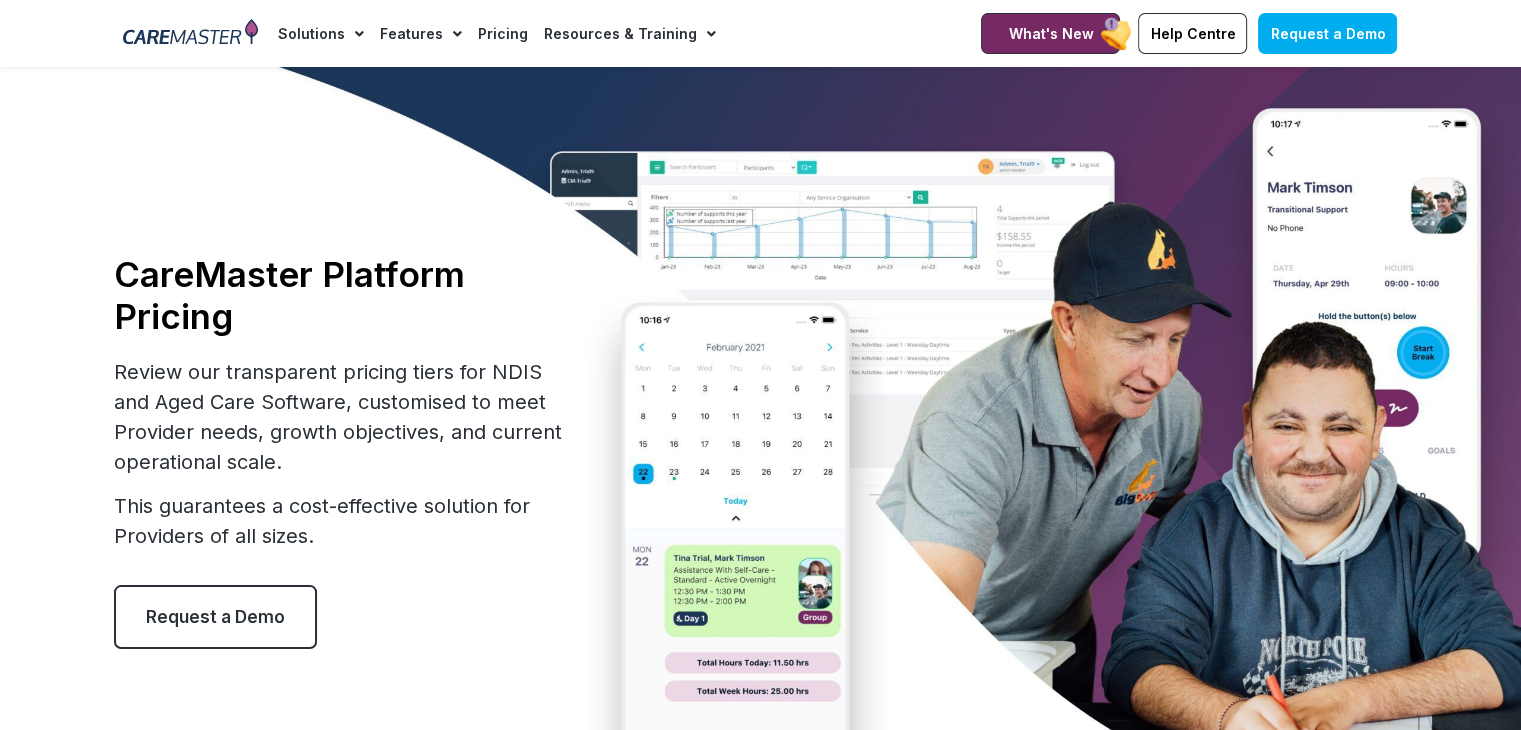 click at bounding box center (190, 34) 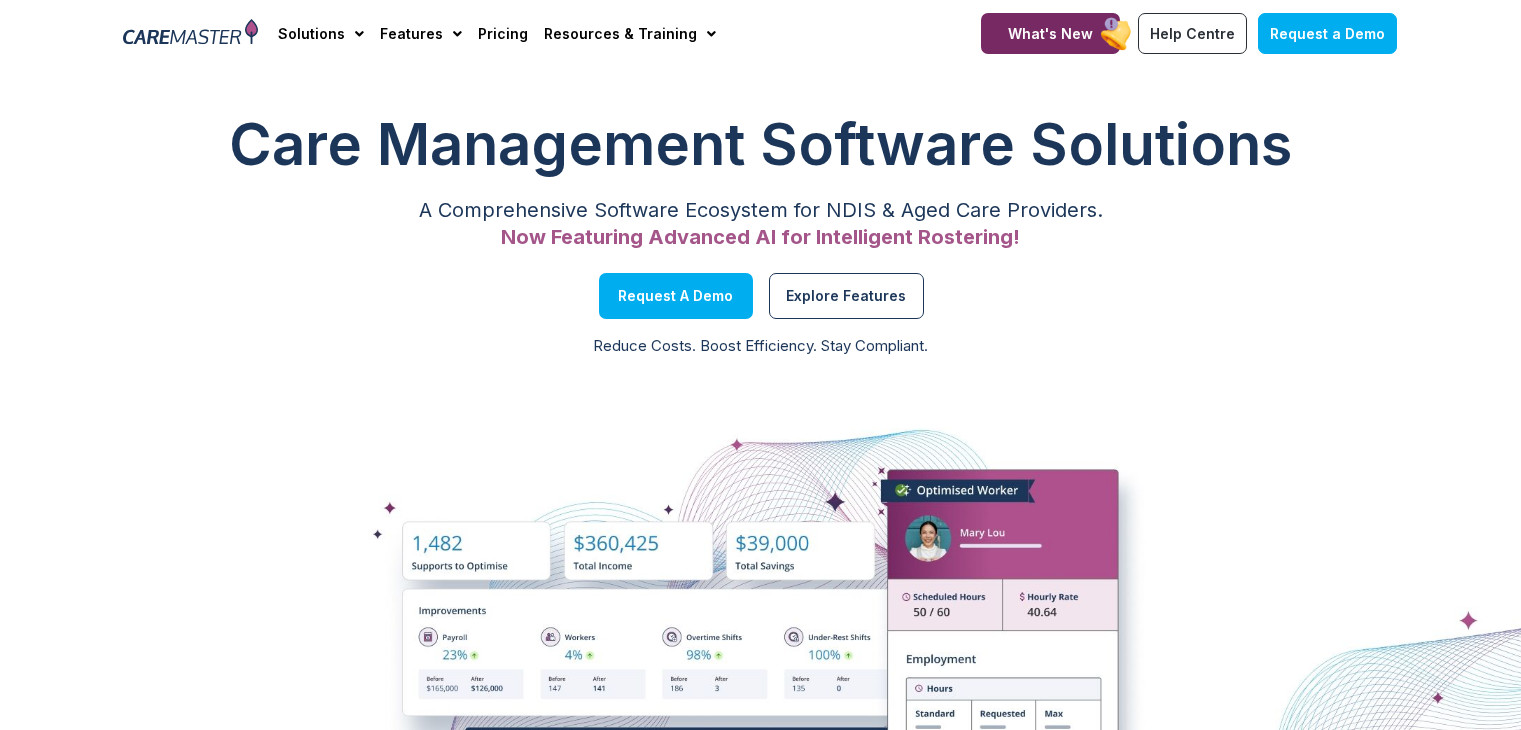 scroll, scrollTop: 0, scrollLeft: 0, axis: both 